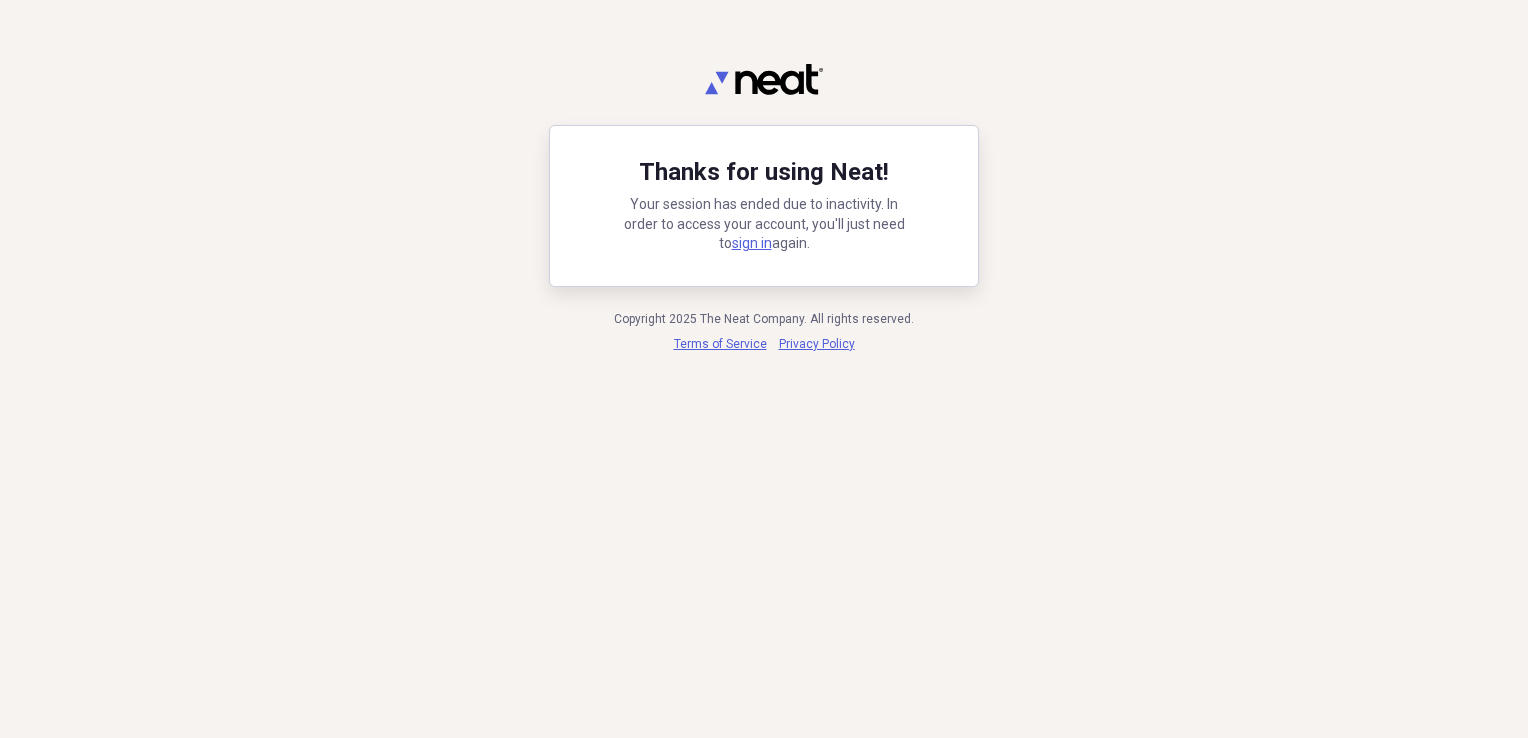 scroll, scrollTop: 0, scrollLeft: 0, axis: both 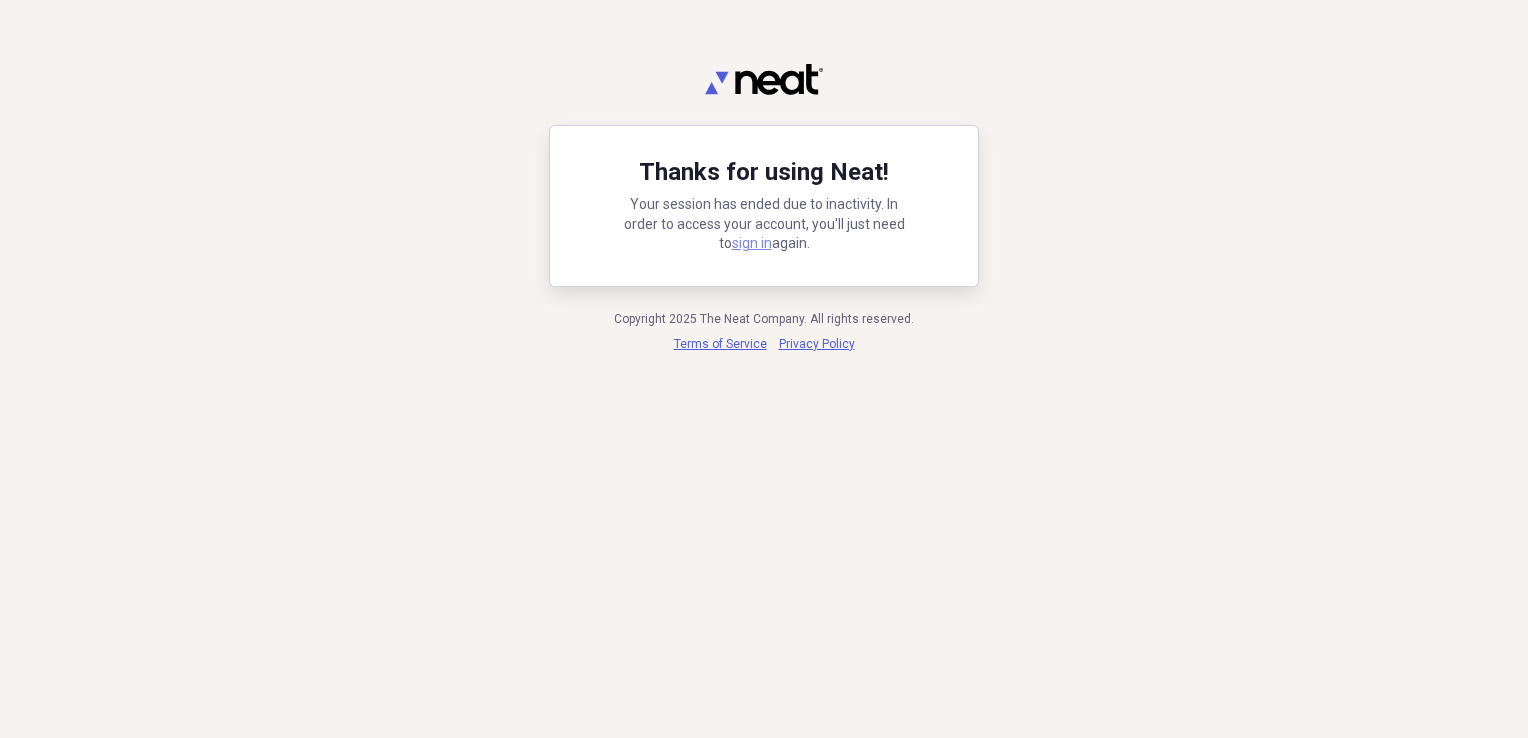 click on "sign in" at bounding box center [752, 243] 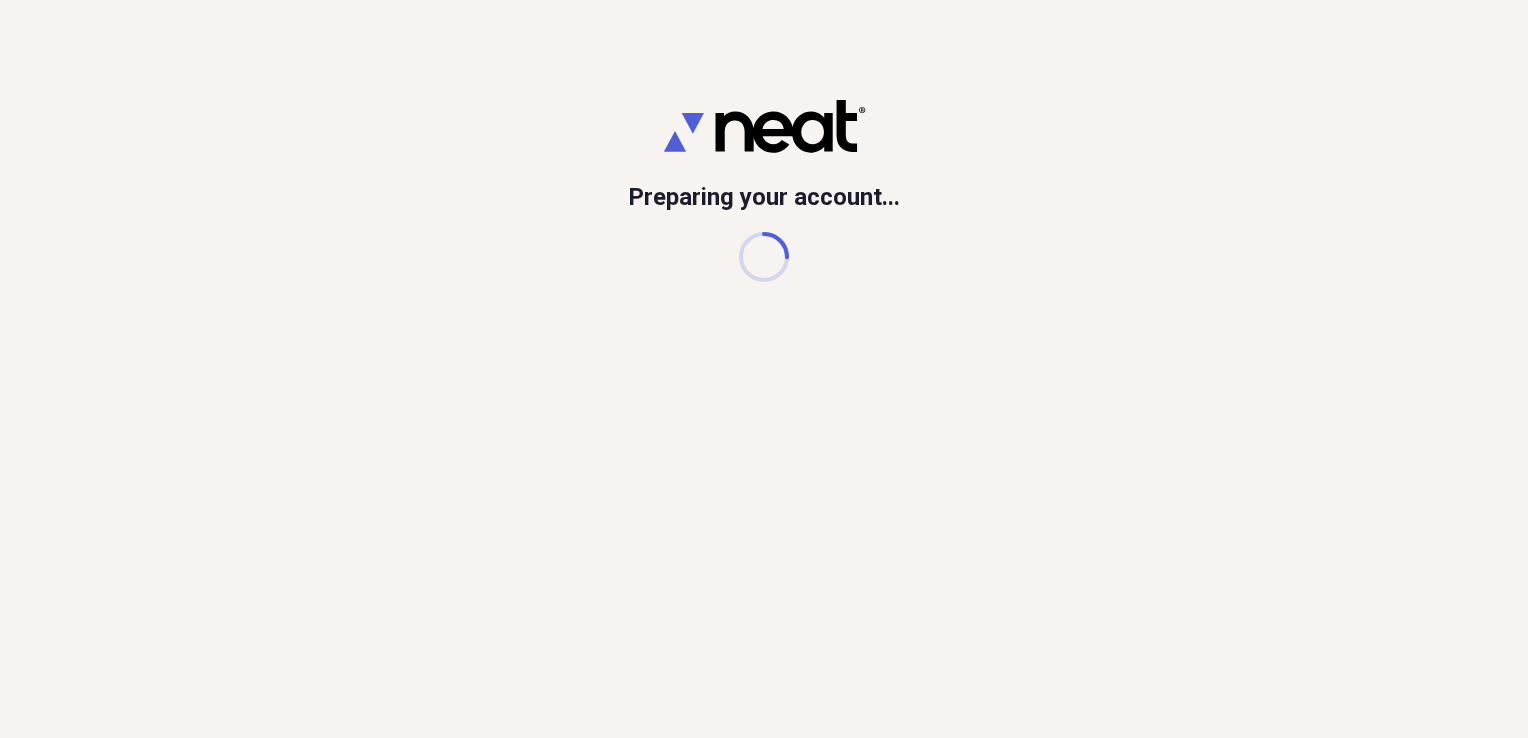 scroll, scrollTop: 0, scrollLeft: 0, axis: both 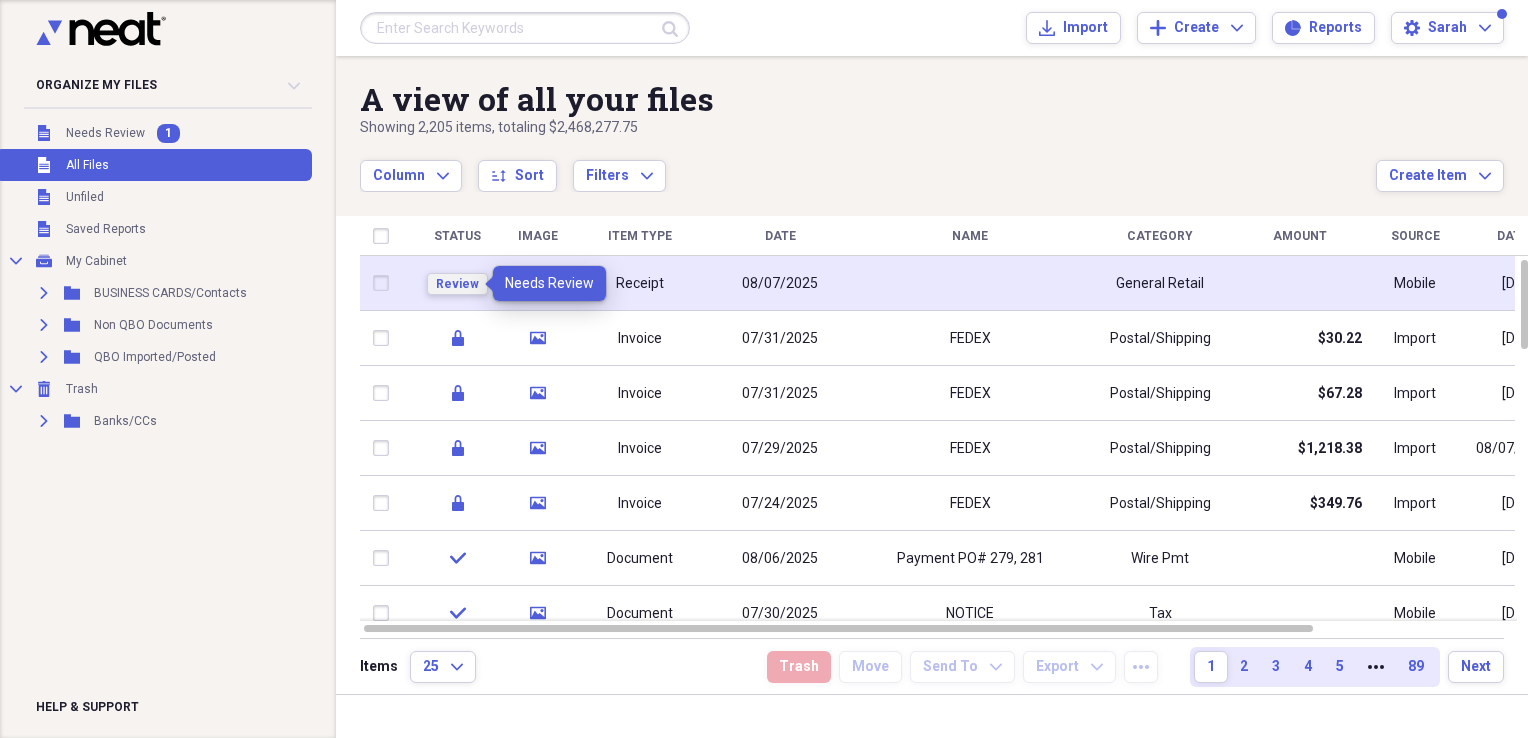 click on "Review" at bounding box center (457, 284) 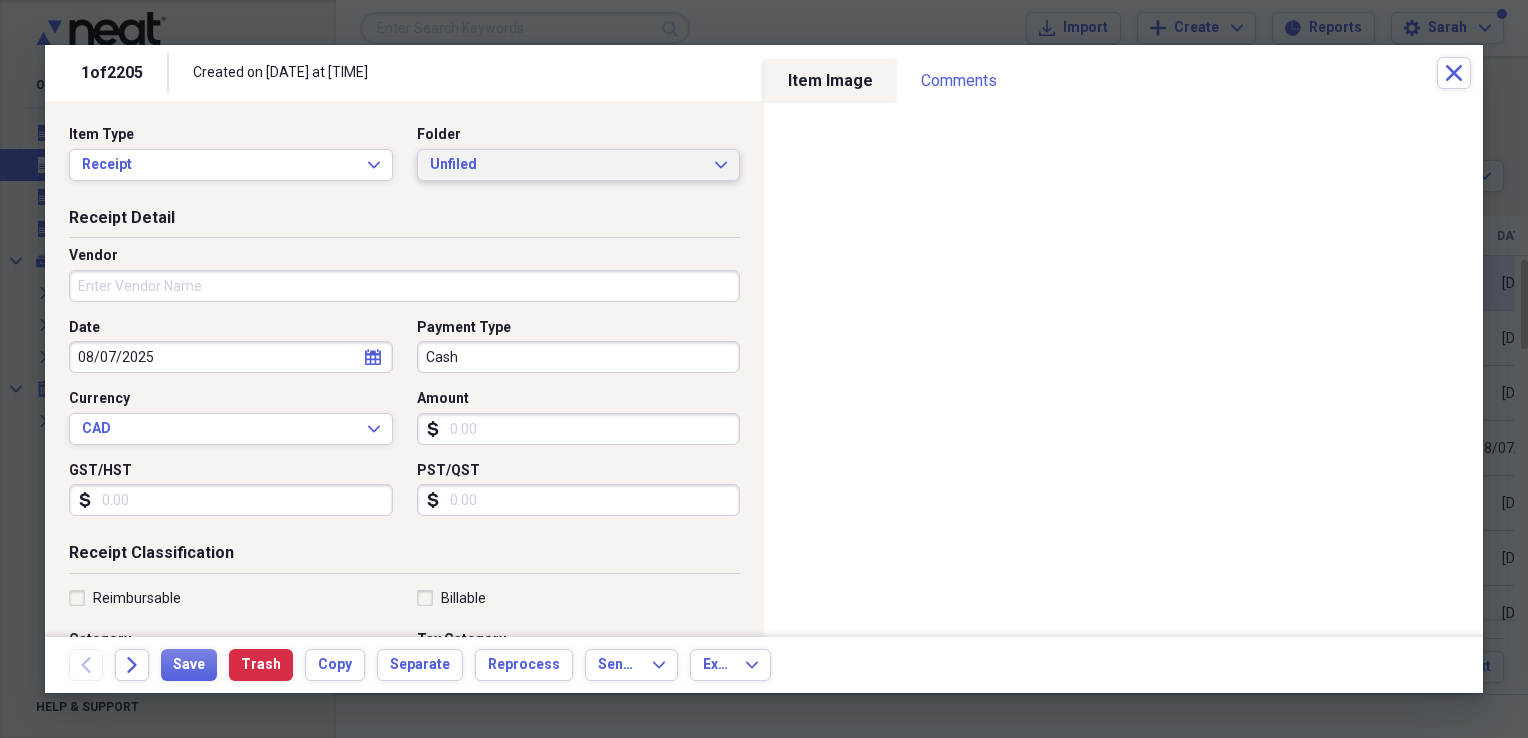 click on "Unfiled" at bounding box center [567, 165] 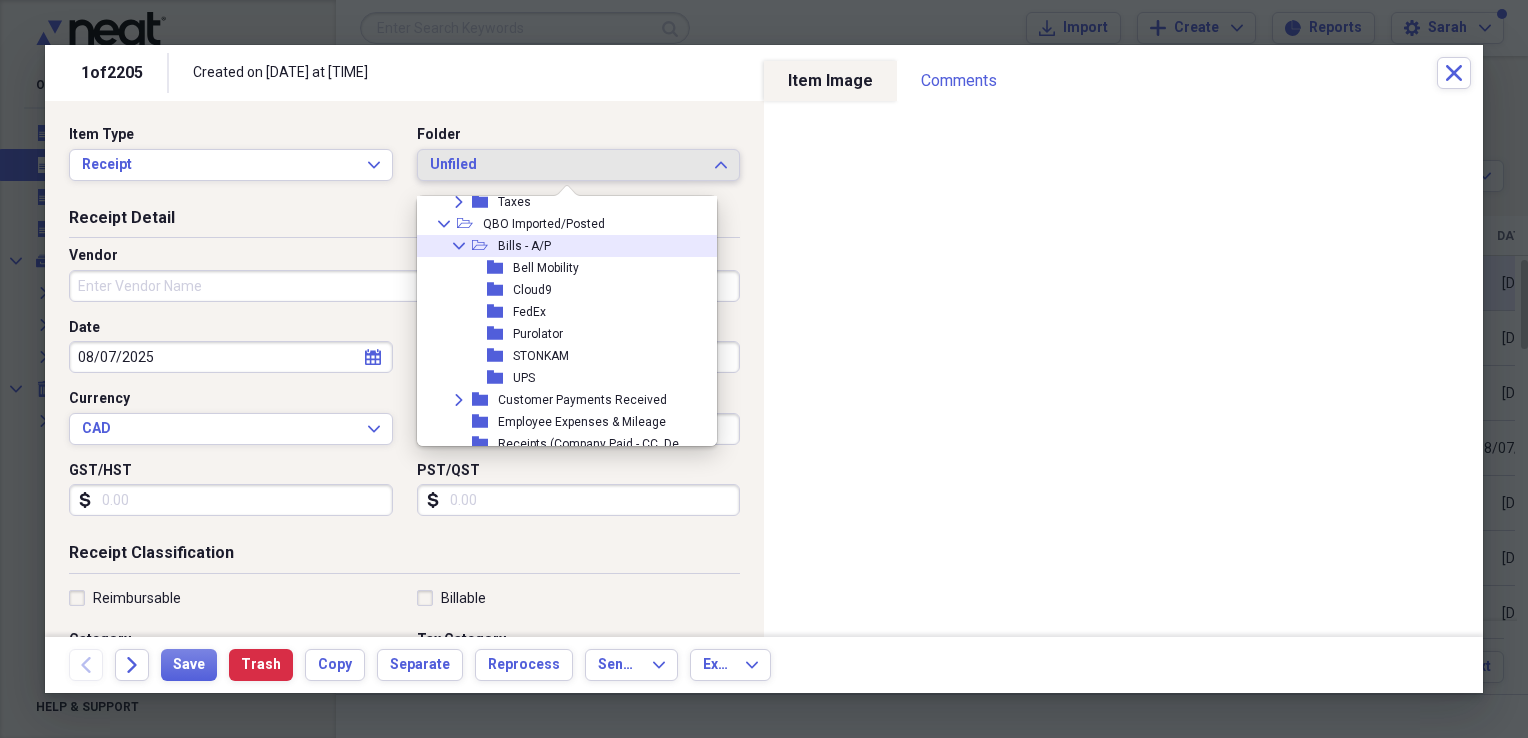 scroll, scrollTop: 248, scrollLeft: 0, axis: vertical 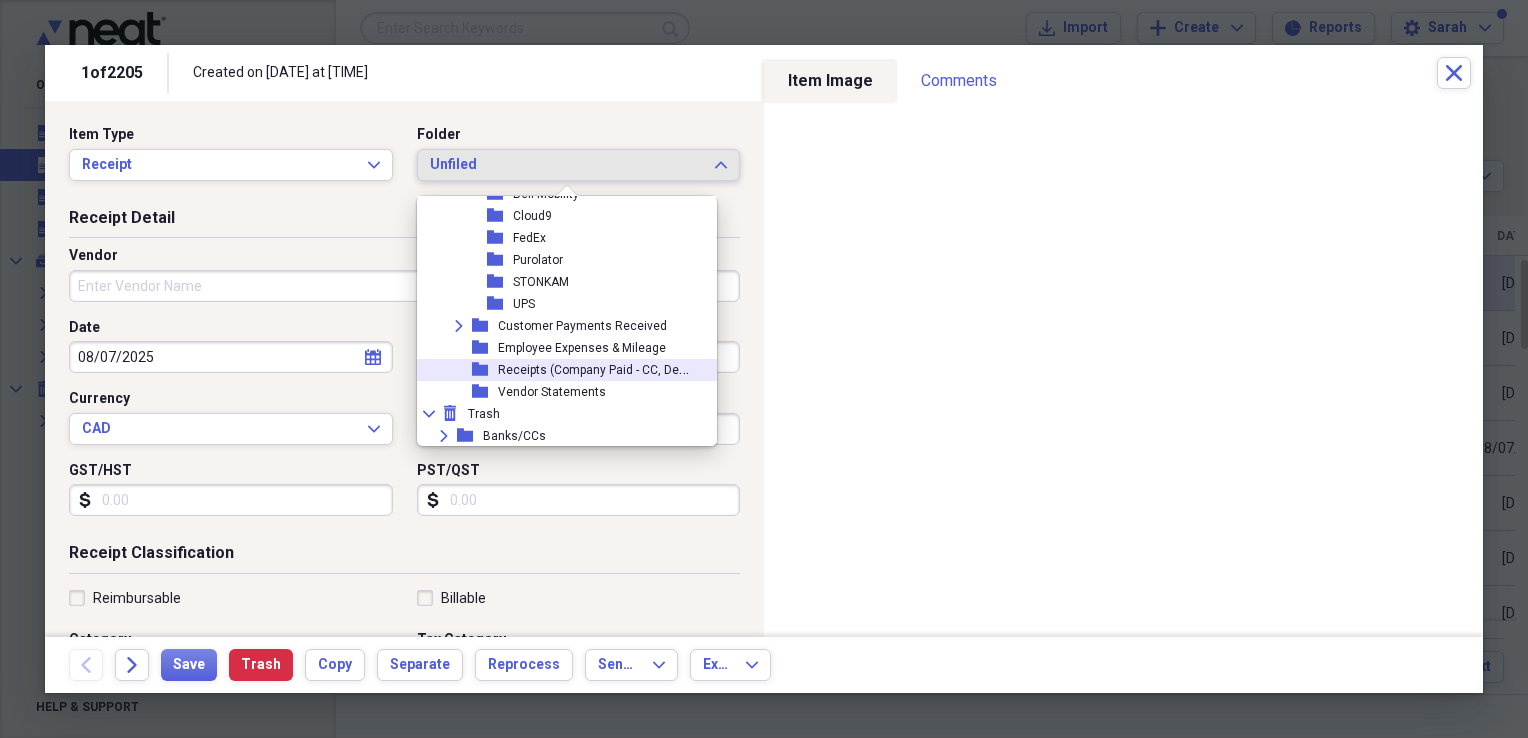 click 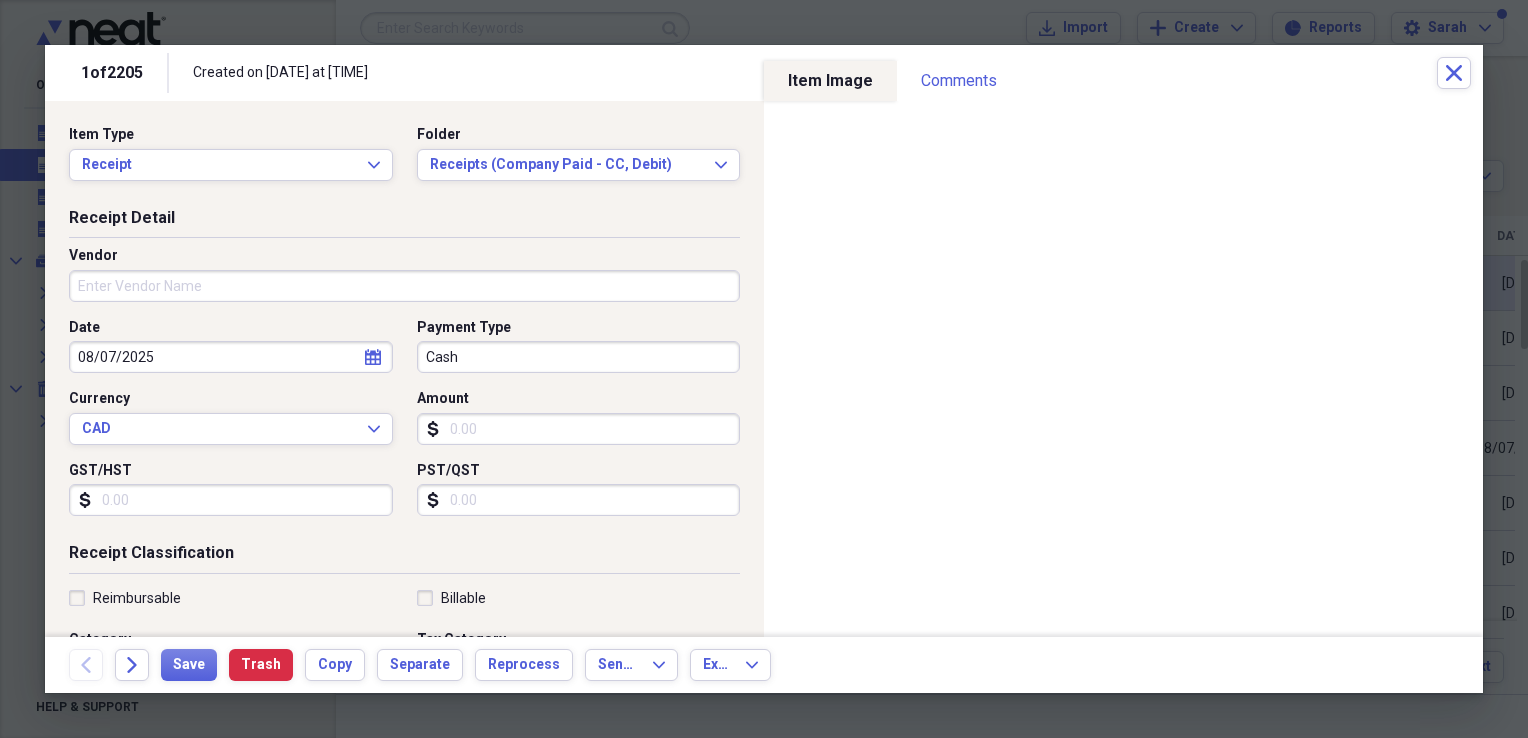 click on "Vendor" at bounding box center [404, 286] 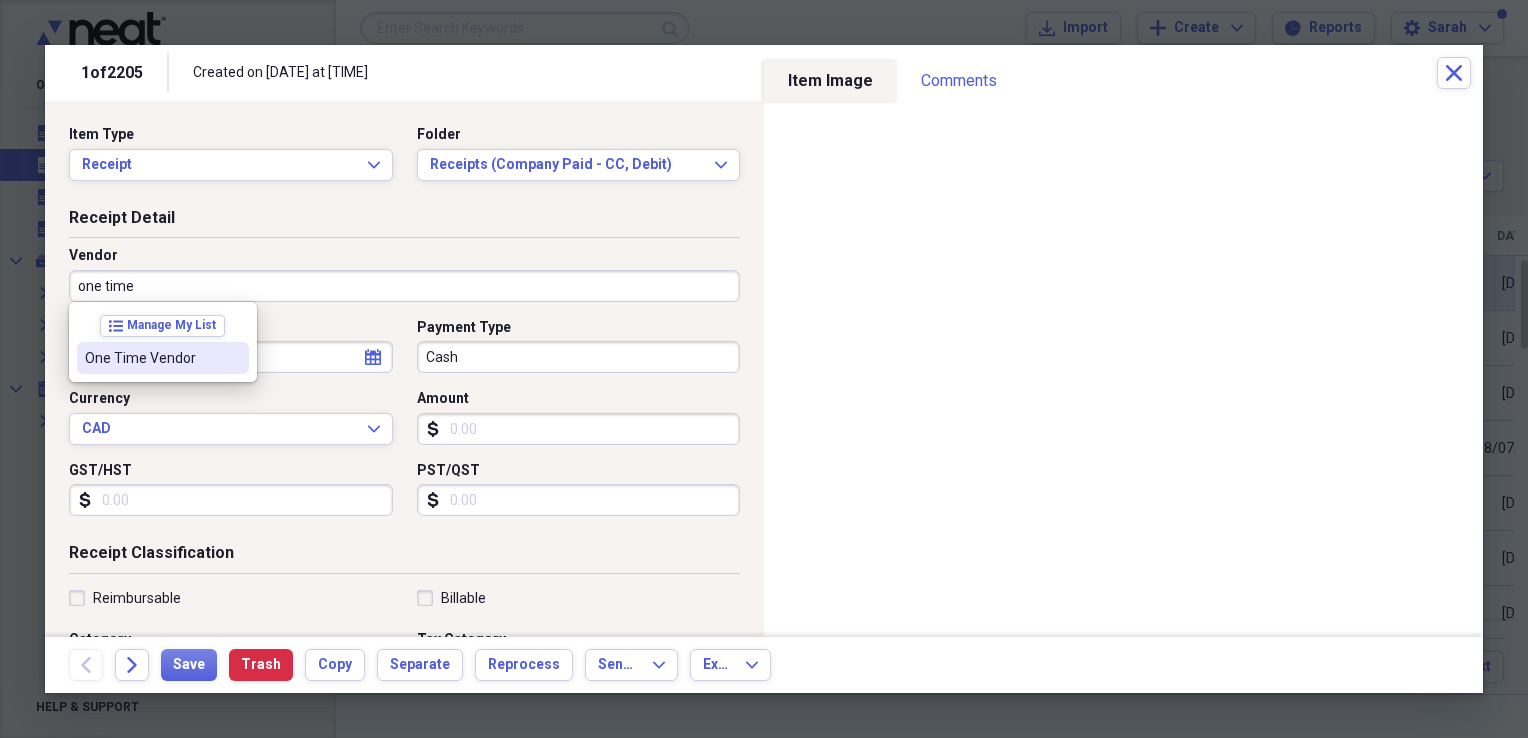 click on "One Time Vendor" at bounding box center [163, 358] 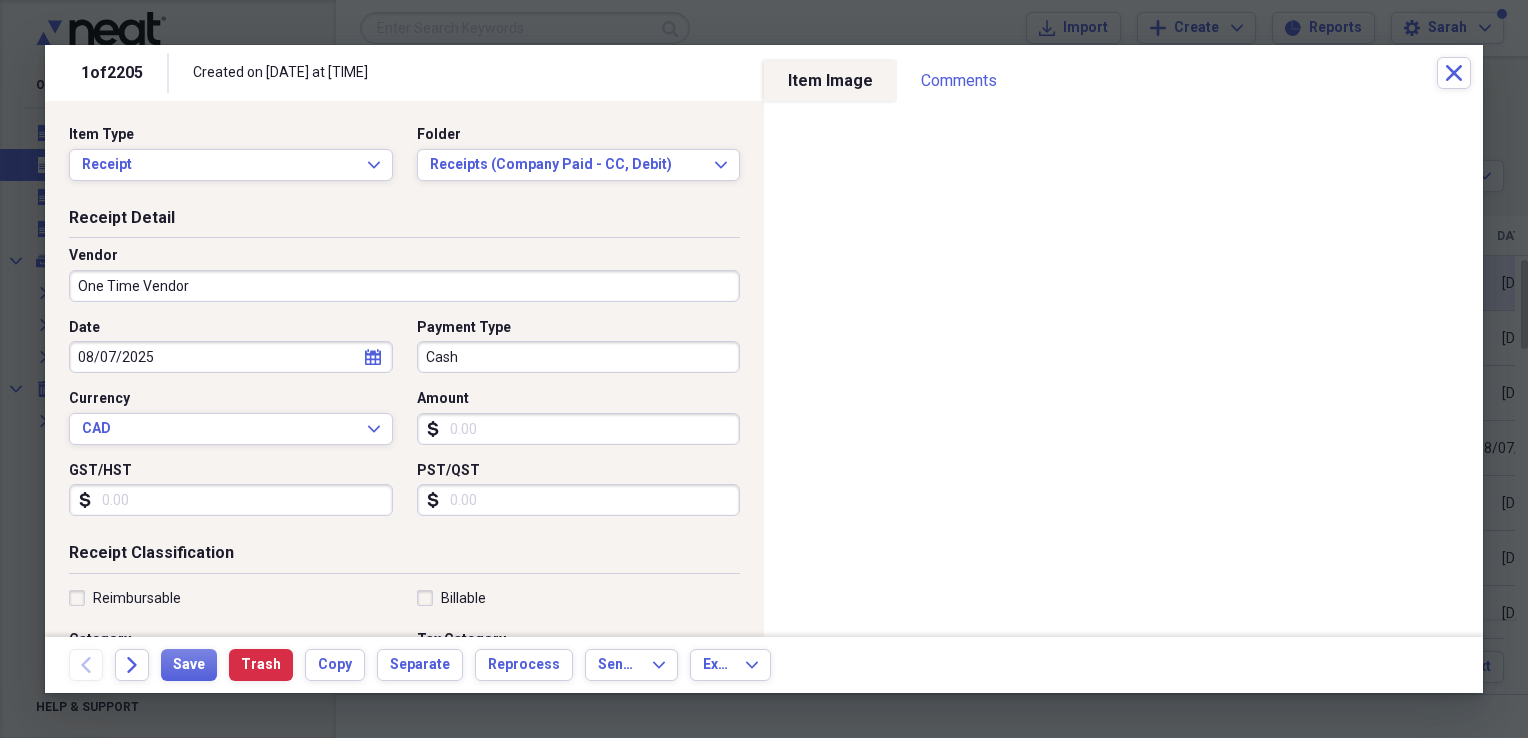 type on "Office Expense" 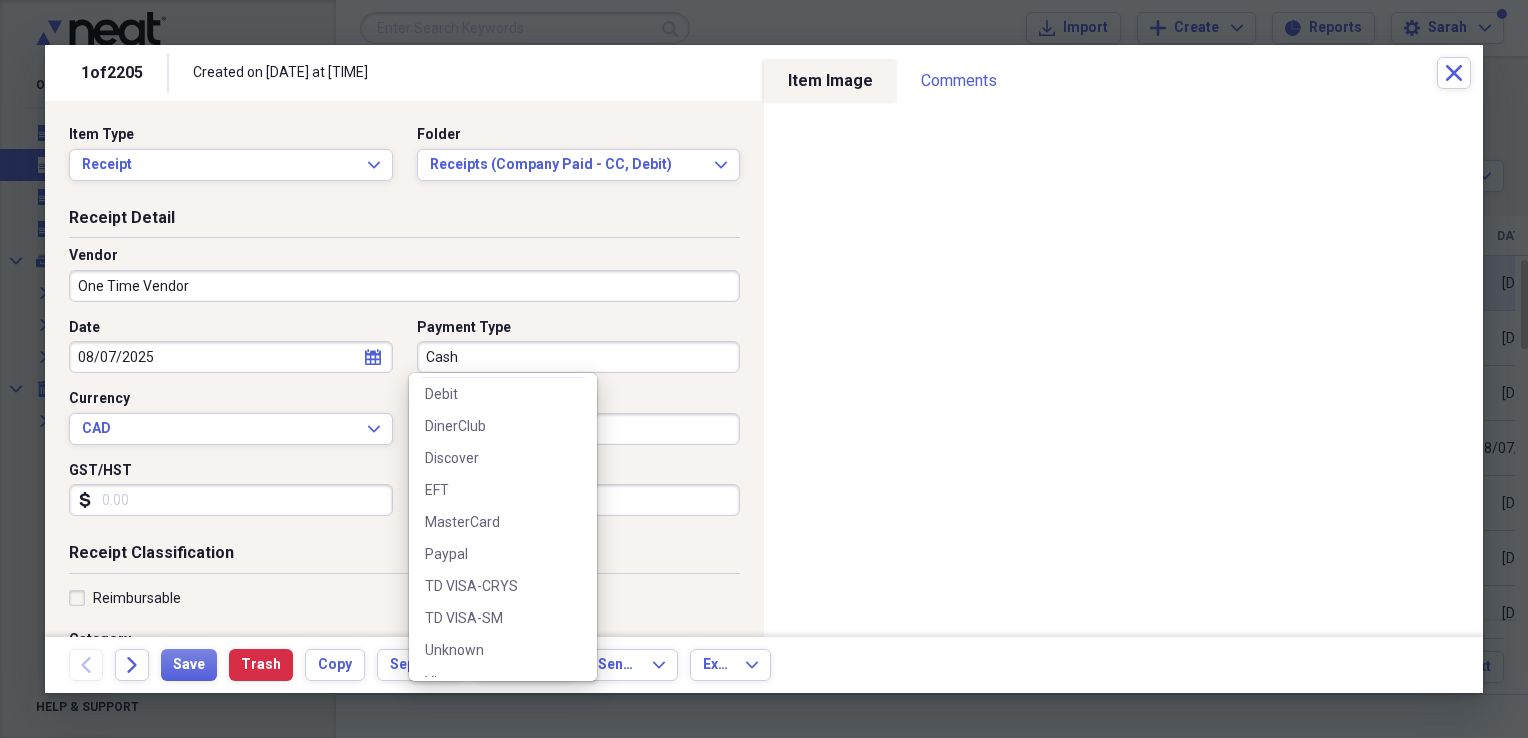 scroll, scrollTop: 220, scrollLeft: 0, axis: vertical 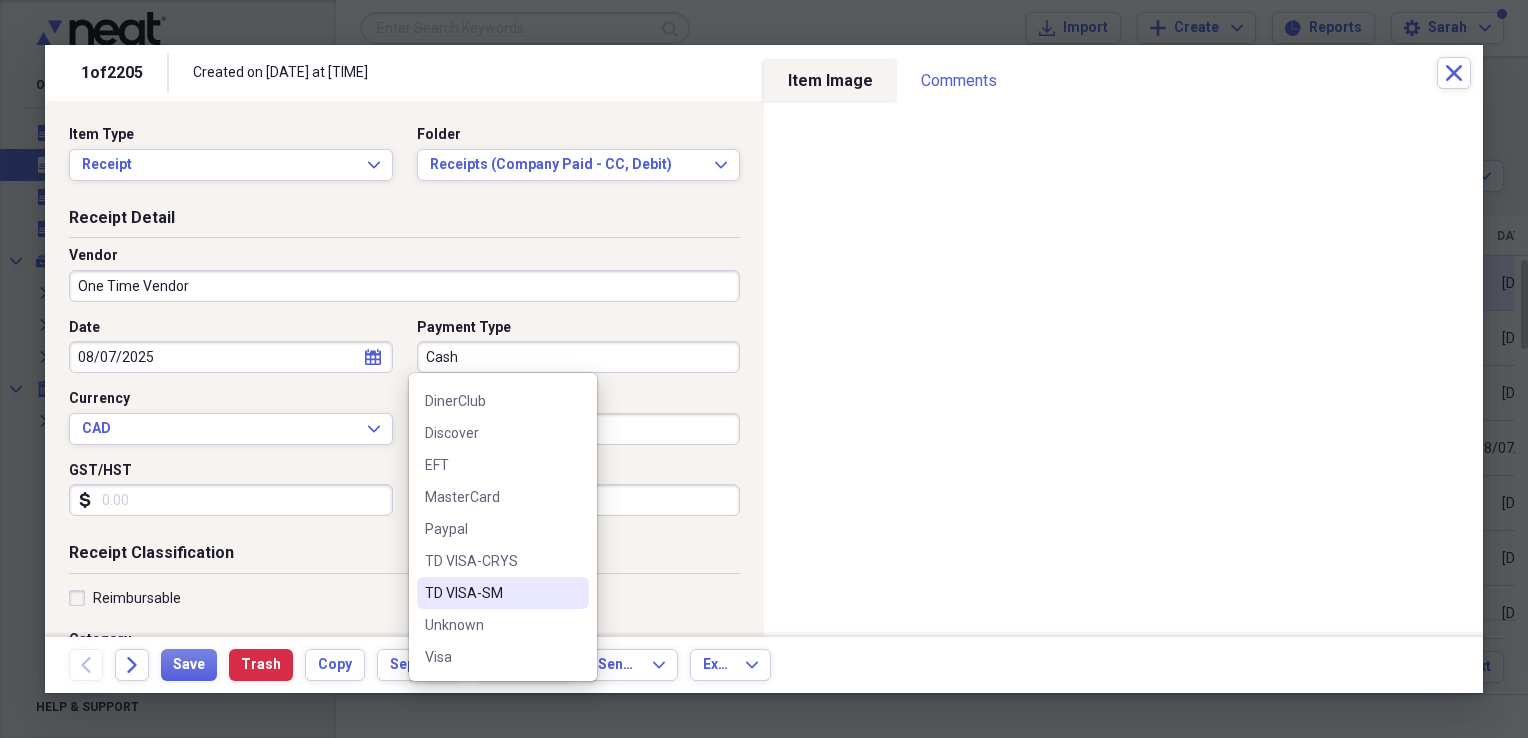 click on "TD VISA-SM" at bounding box center [491, 593] 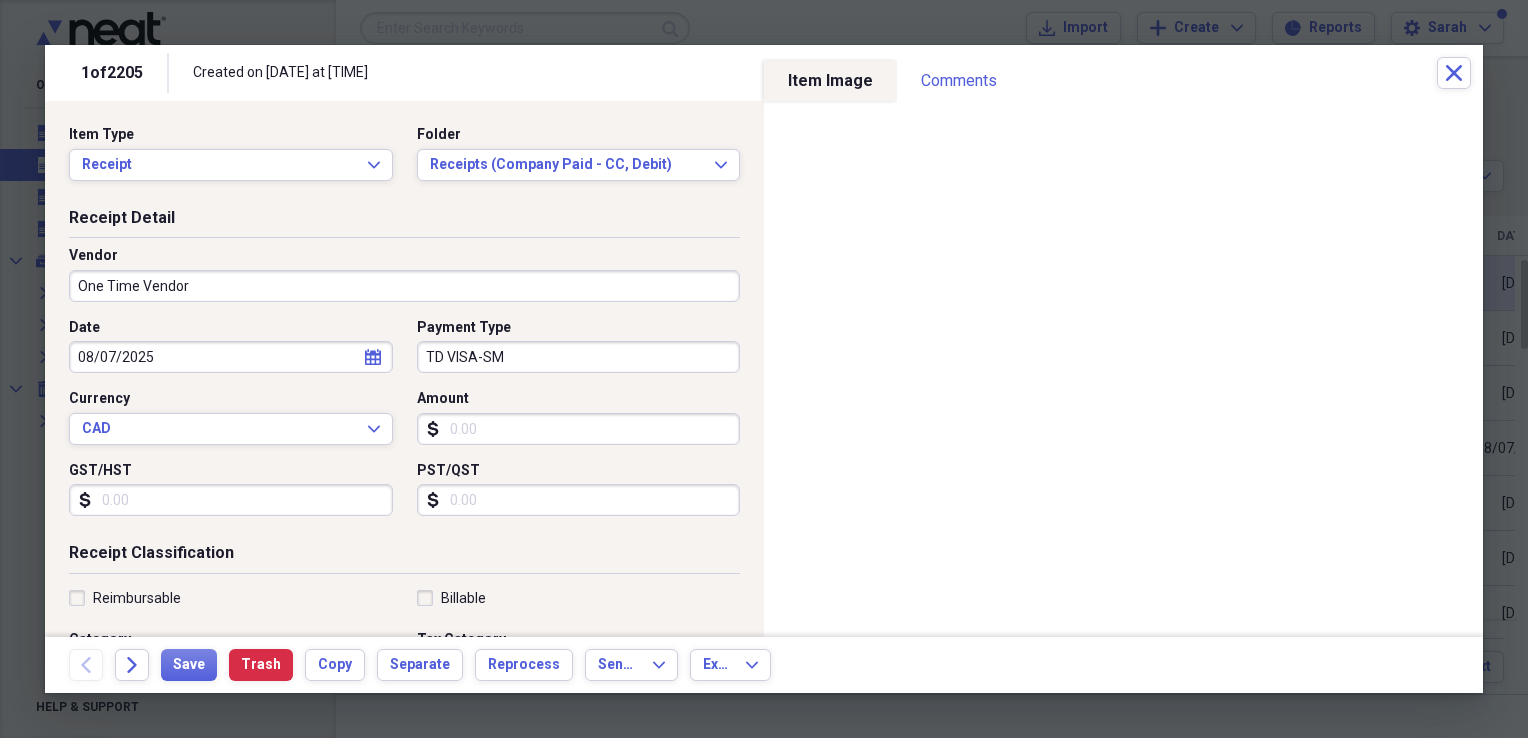 click on "Amount" at bounding box center [579, 429] 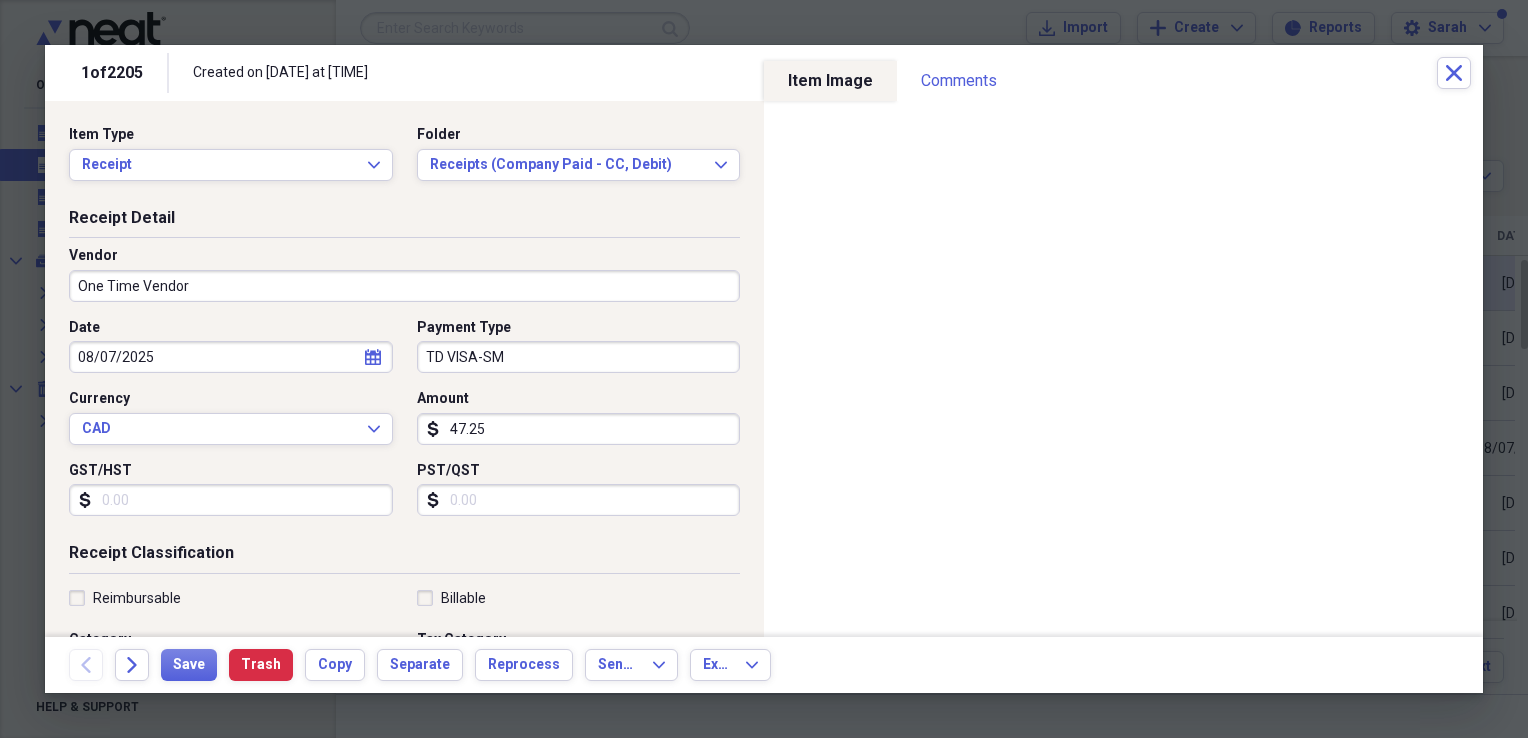type on "47.25" 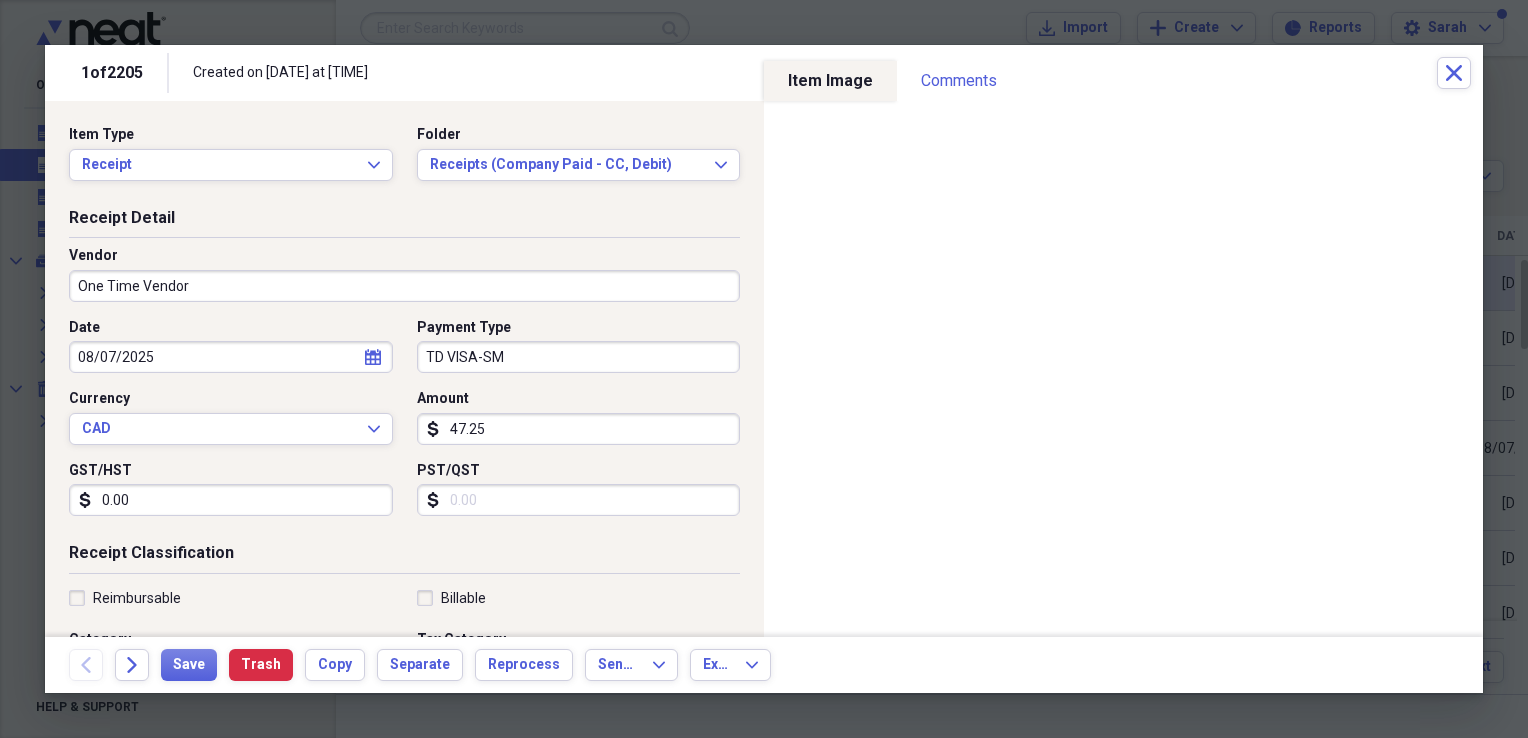 type on "0.00" 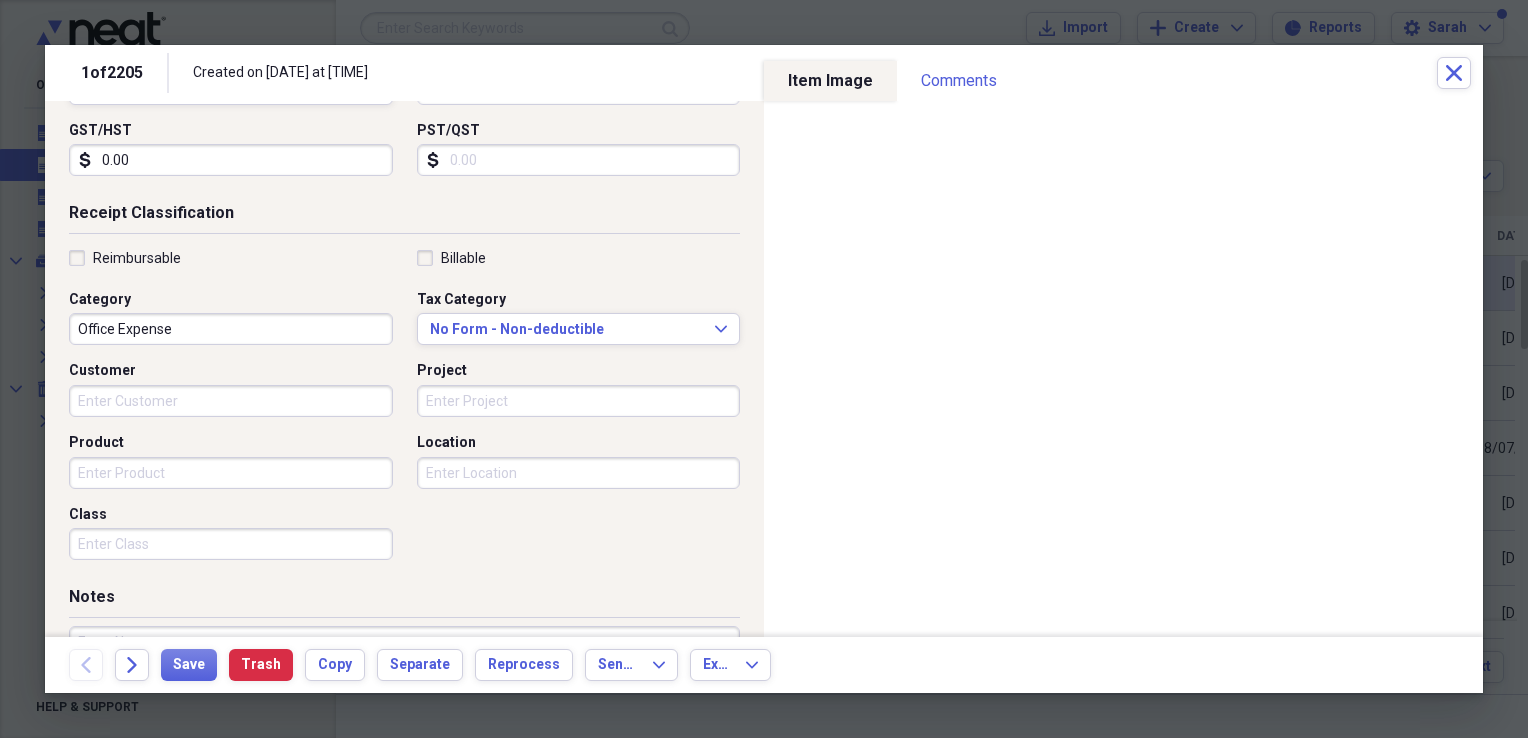 scroll, scrollTop: 400, scrollLeft: 0, axis: vertical 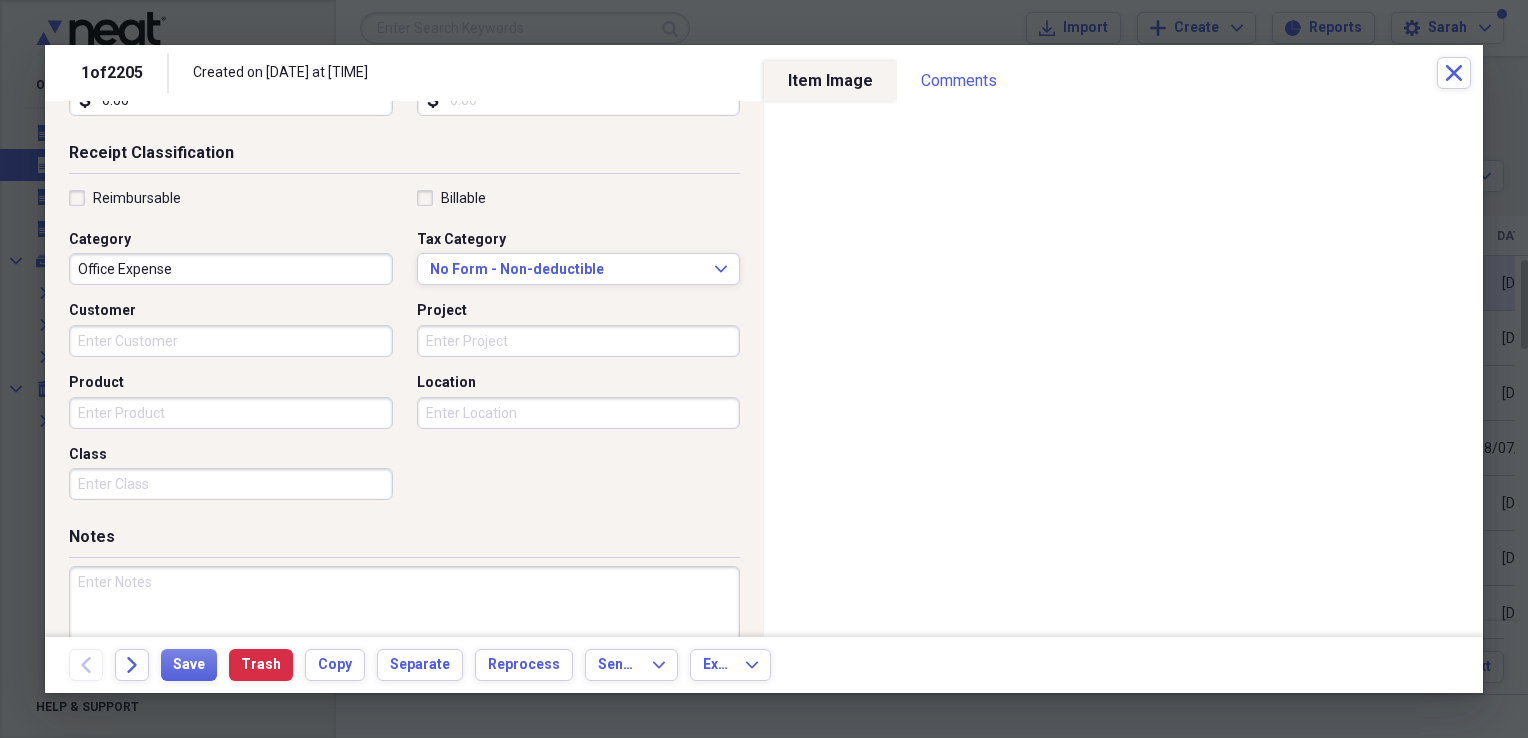 click at bounding box center [404, 631] 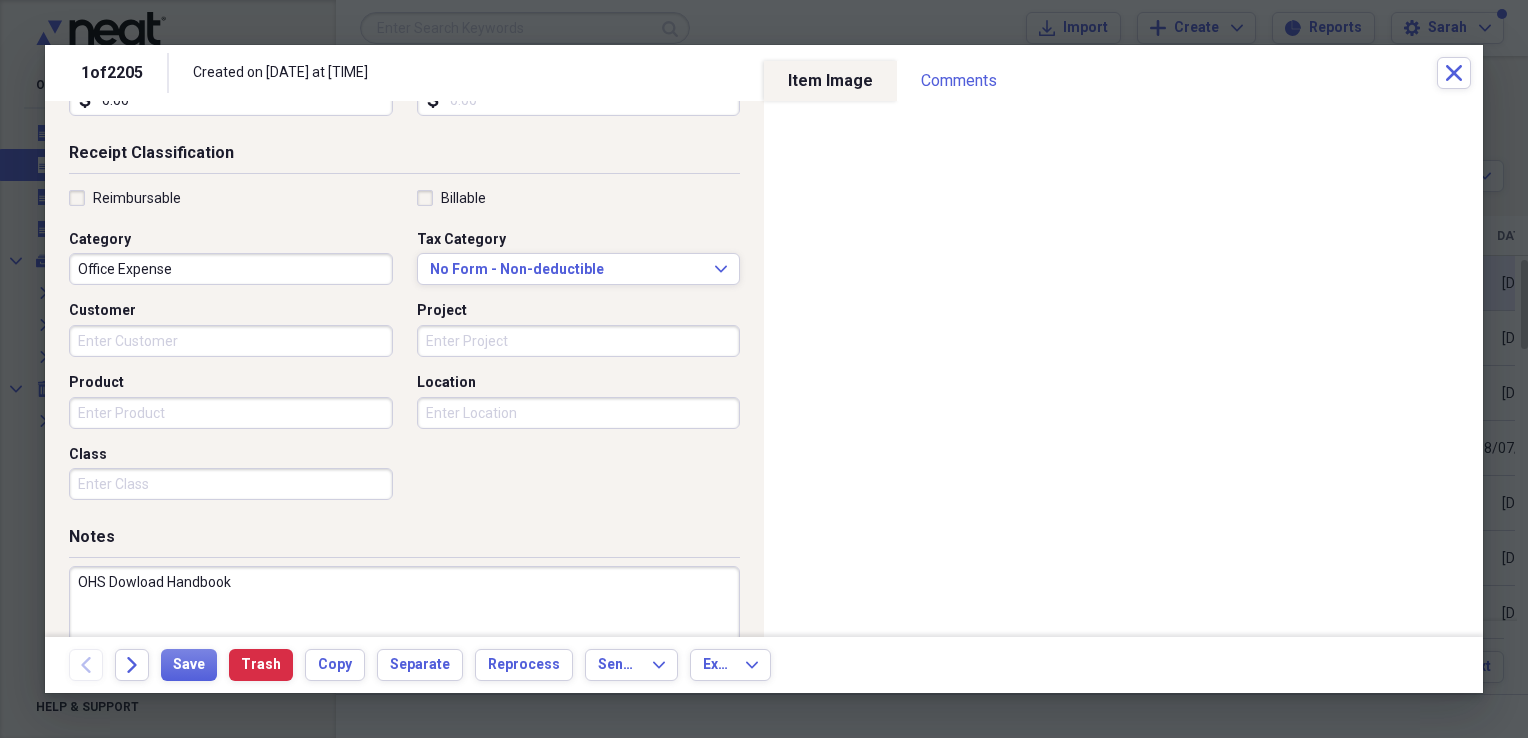 click on "OHS Dowload Handbook" at bounding box center (404, 631) 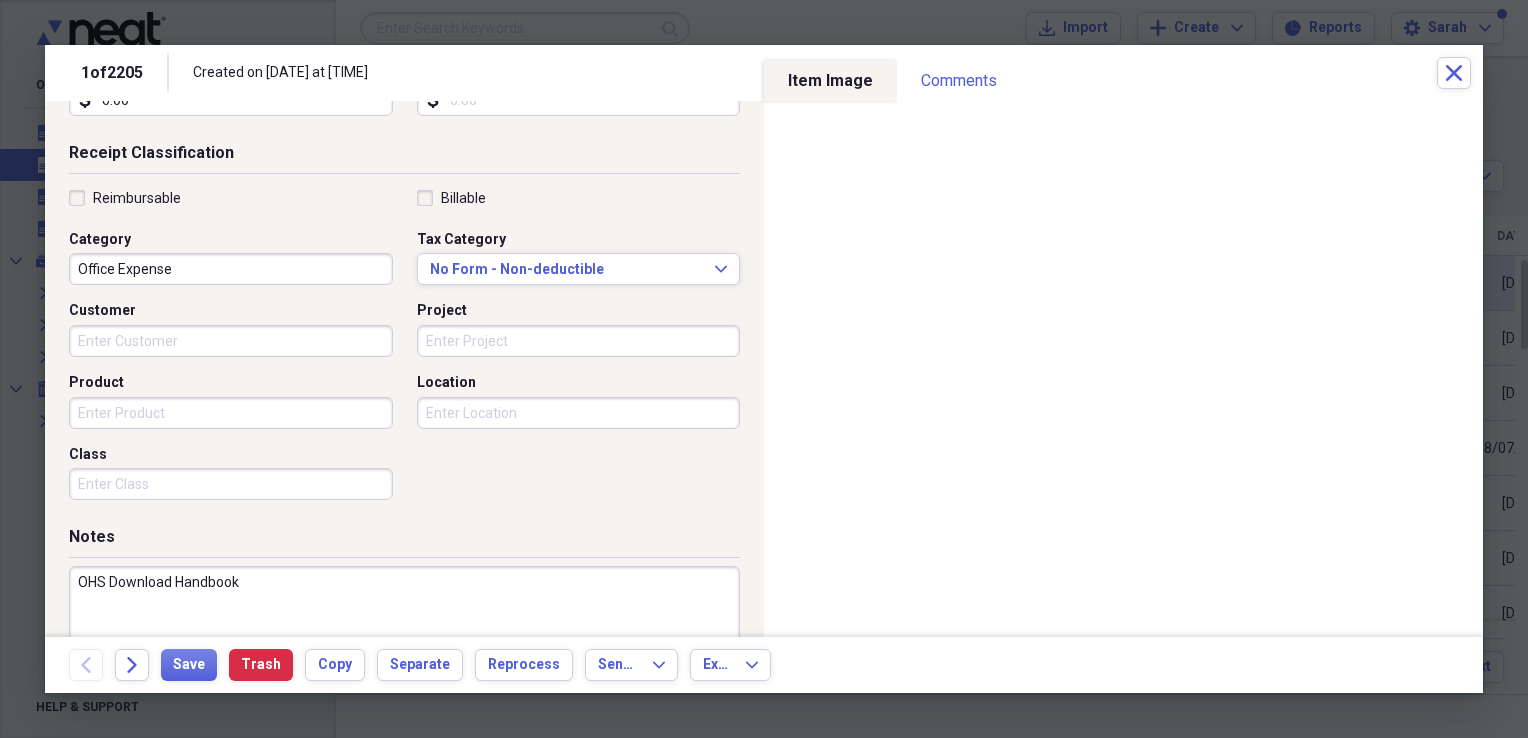 type on "OHS Download Handbook" 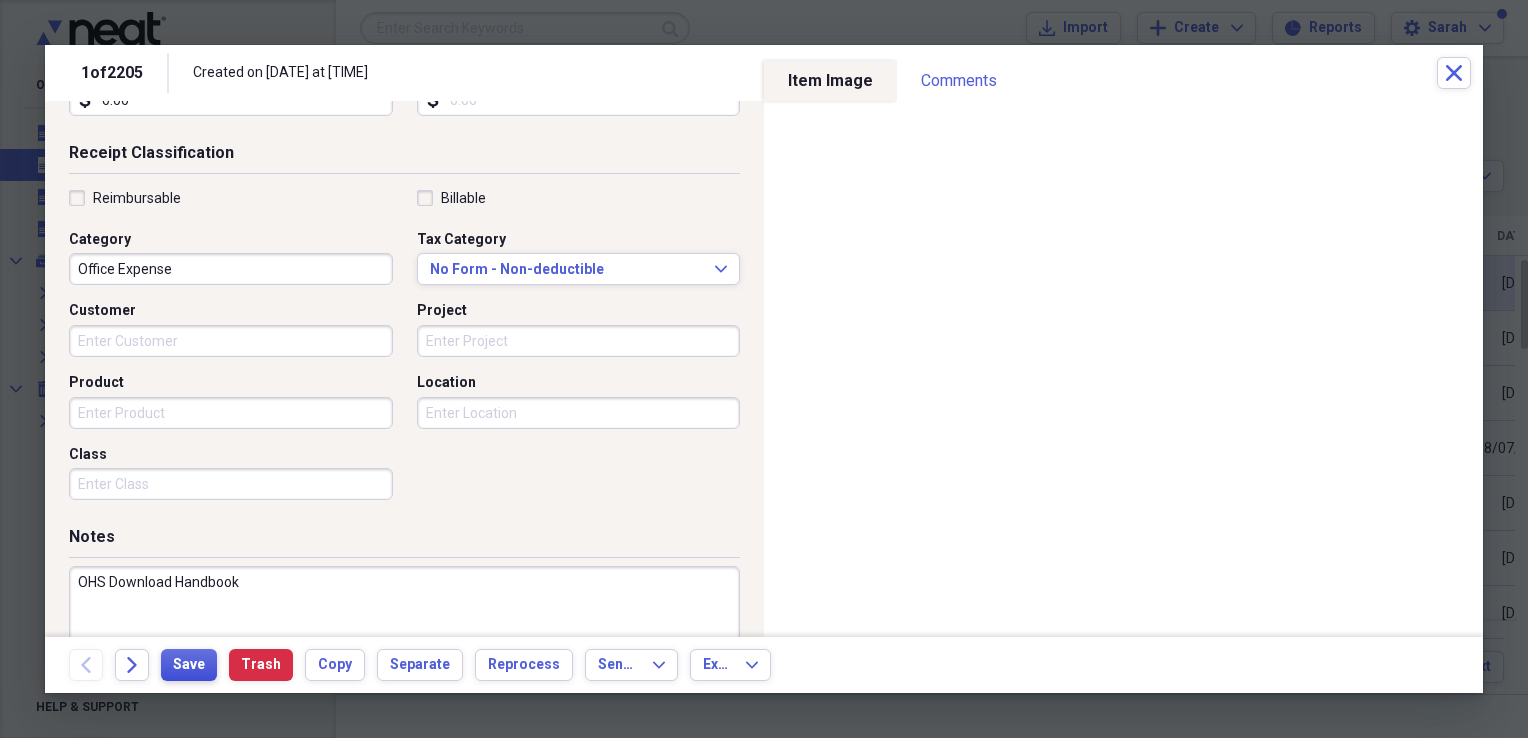 click on "Save" at bounding box center (189, 665) 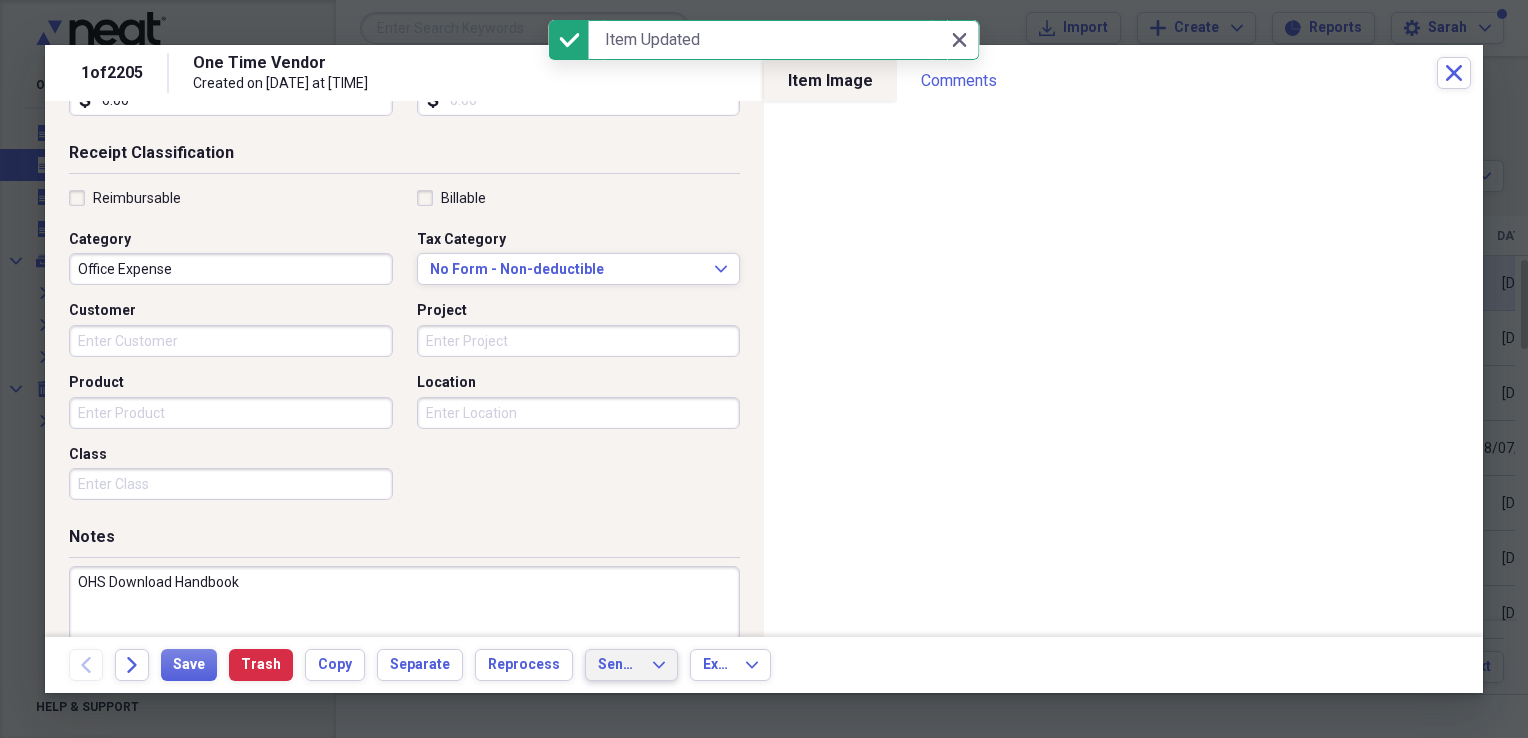 click on "Send To" at bounding box center (619, 665) 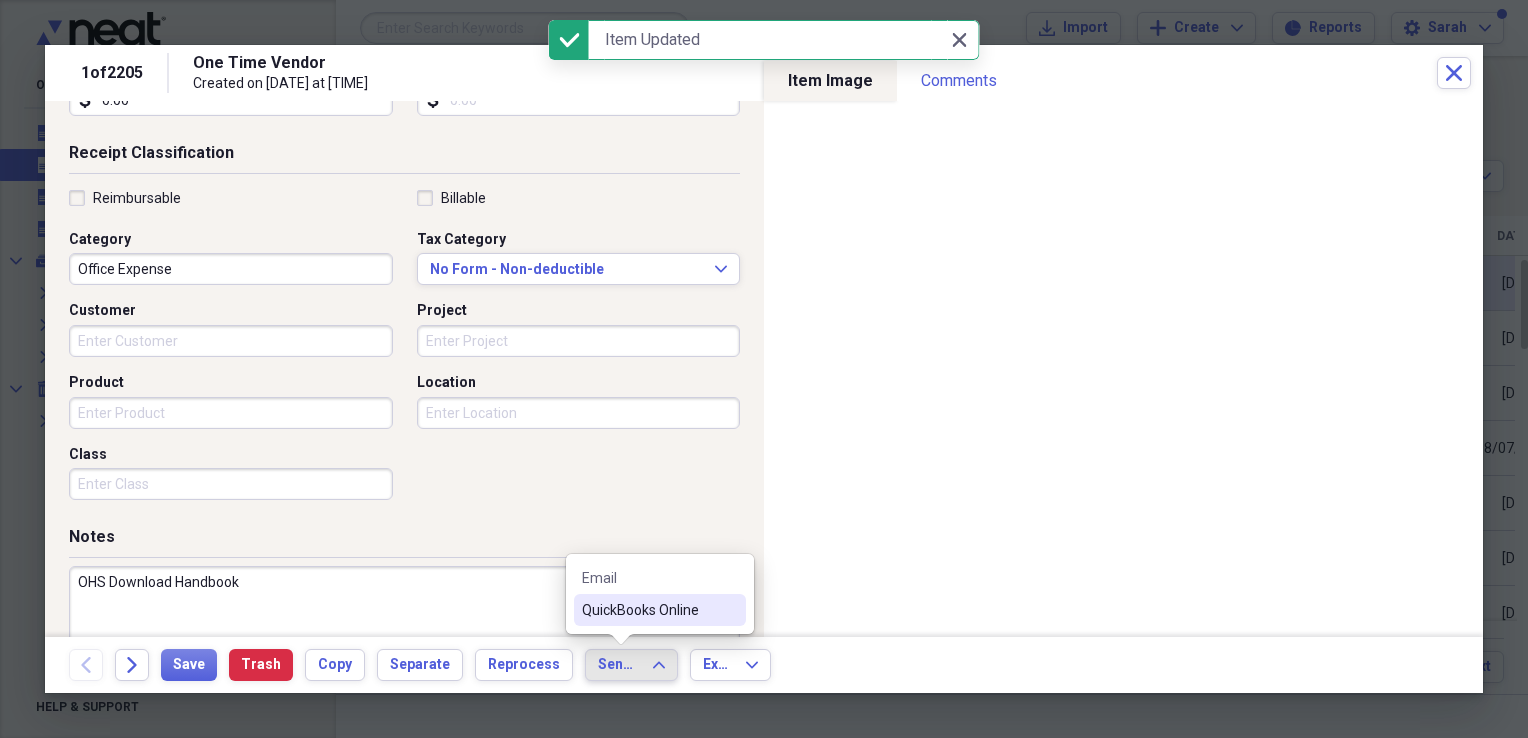click on "QuickBooks Online" at bounding box center (648, 610) 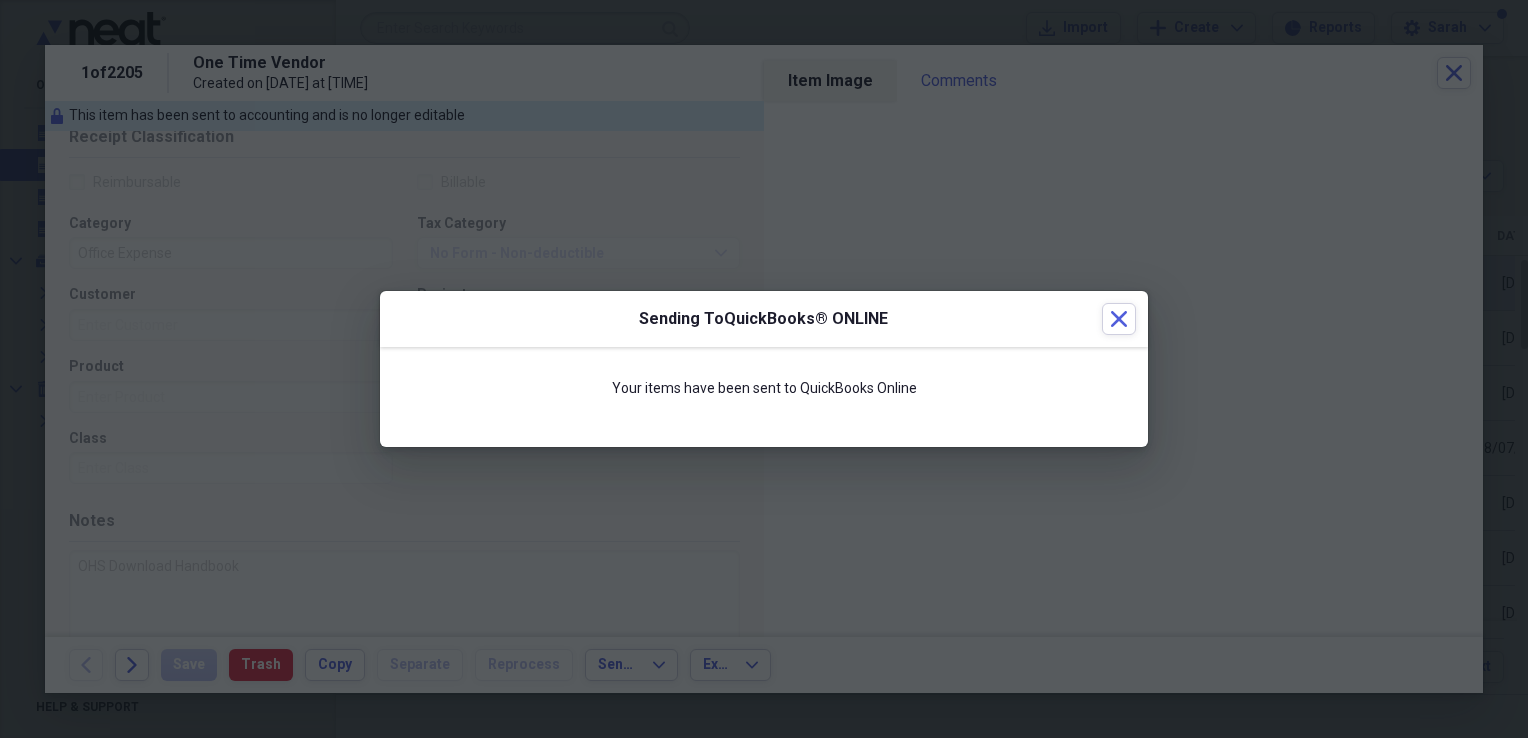 scroll, scrollTop: 384, scrollLeft: 0, axis: vertical 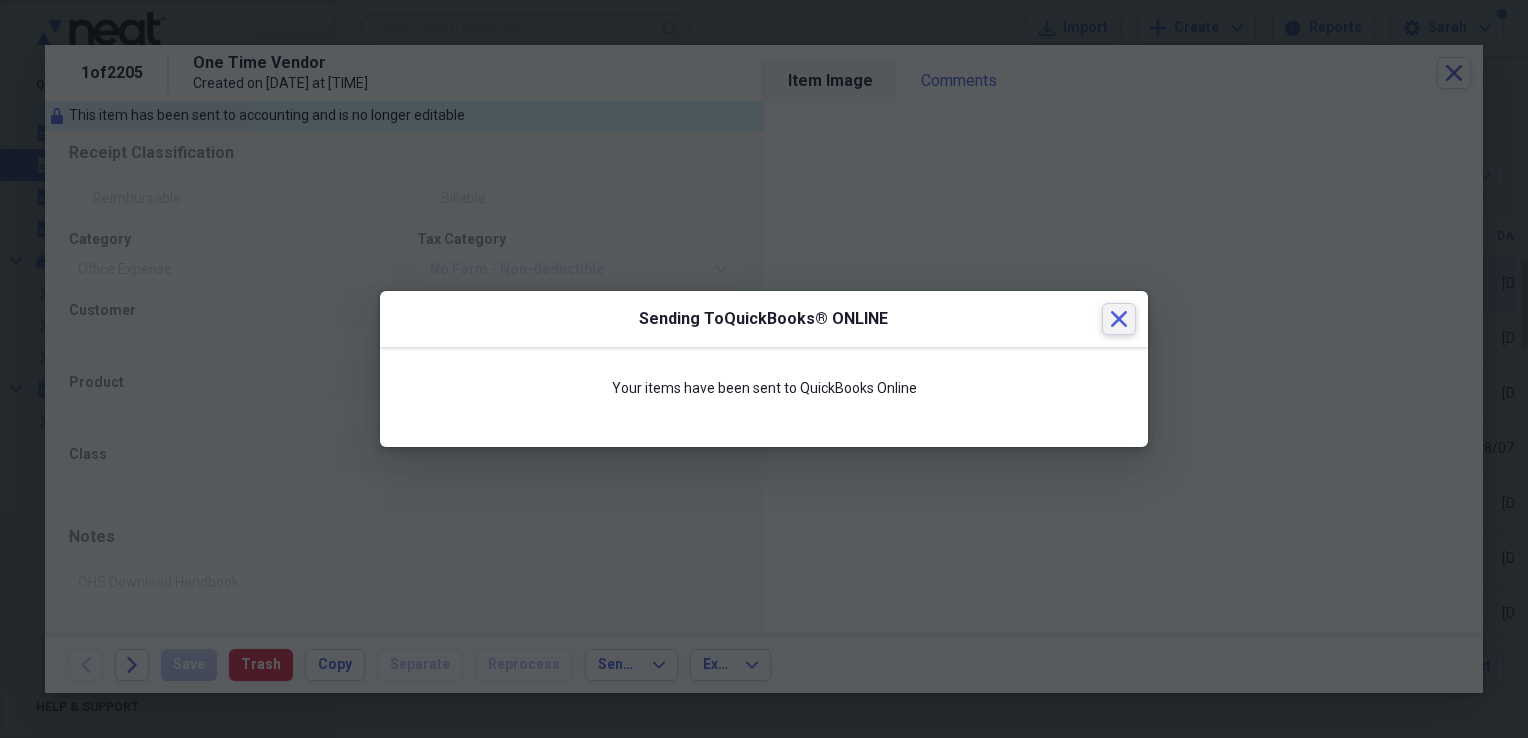 click on "Close" 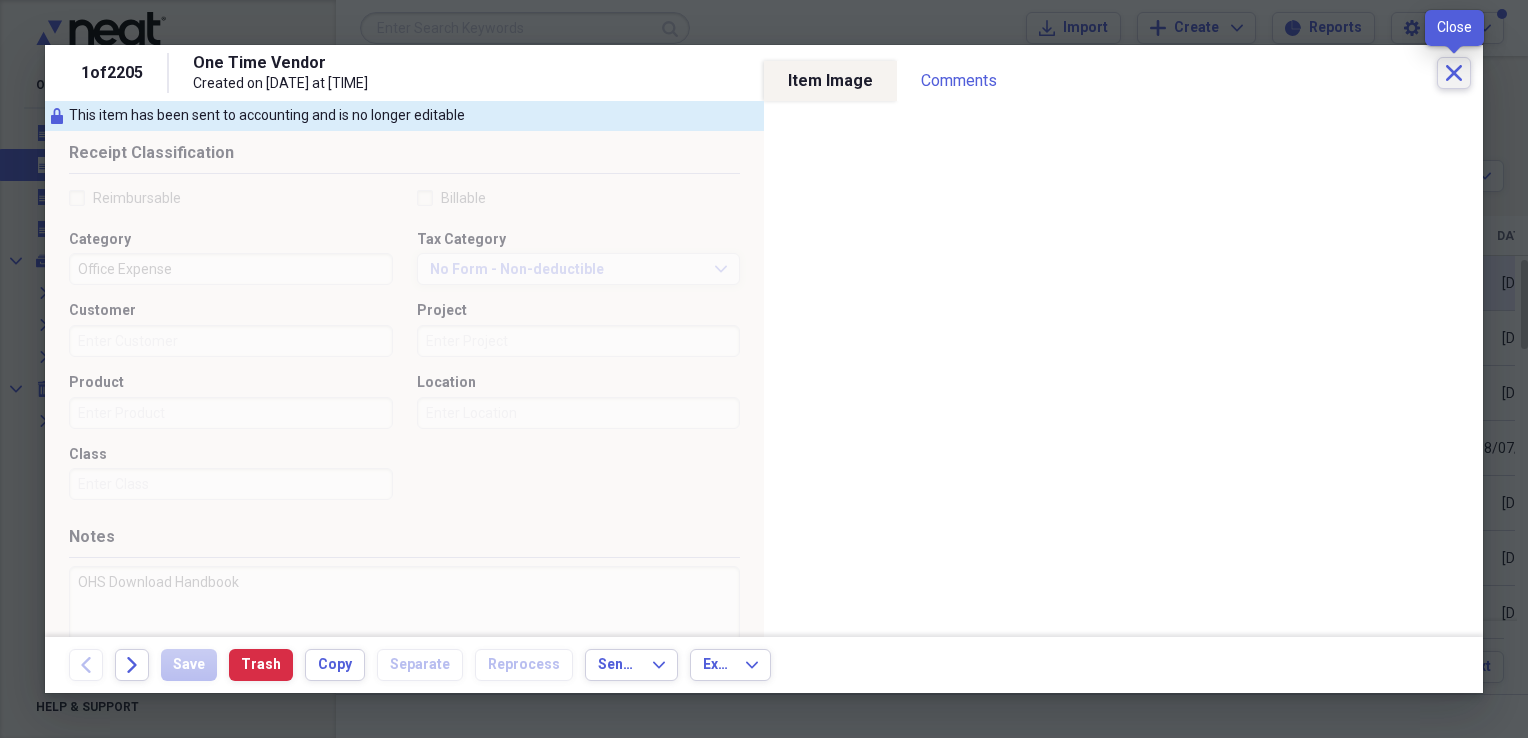 click 